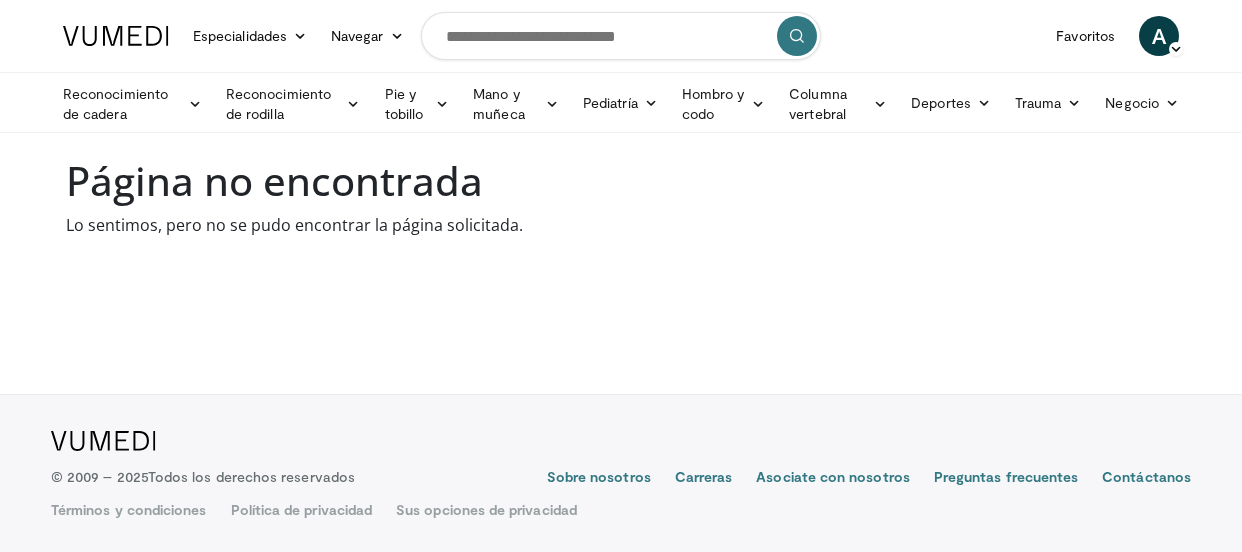 scroll, scrollTop: 0, scrollLeft: 0, axis: both 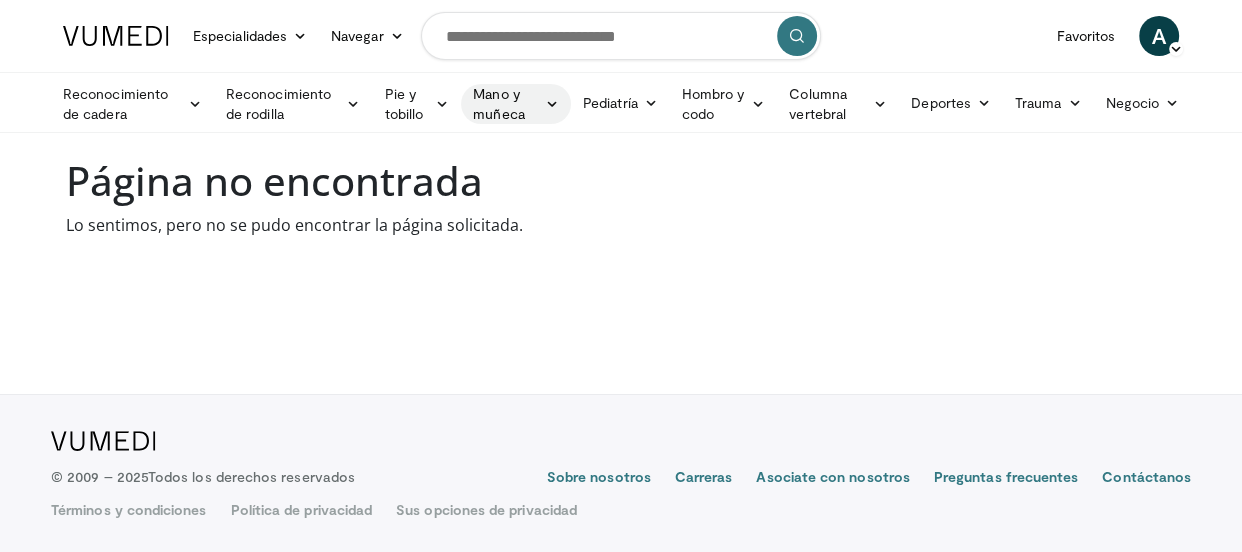 click on "Mano y muñeca" at bounding box center (506, 104) 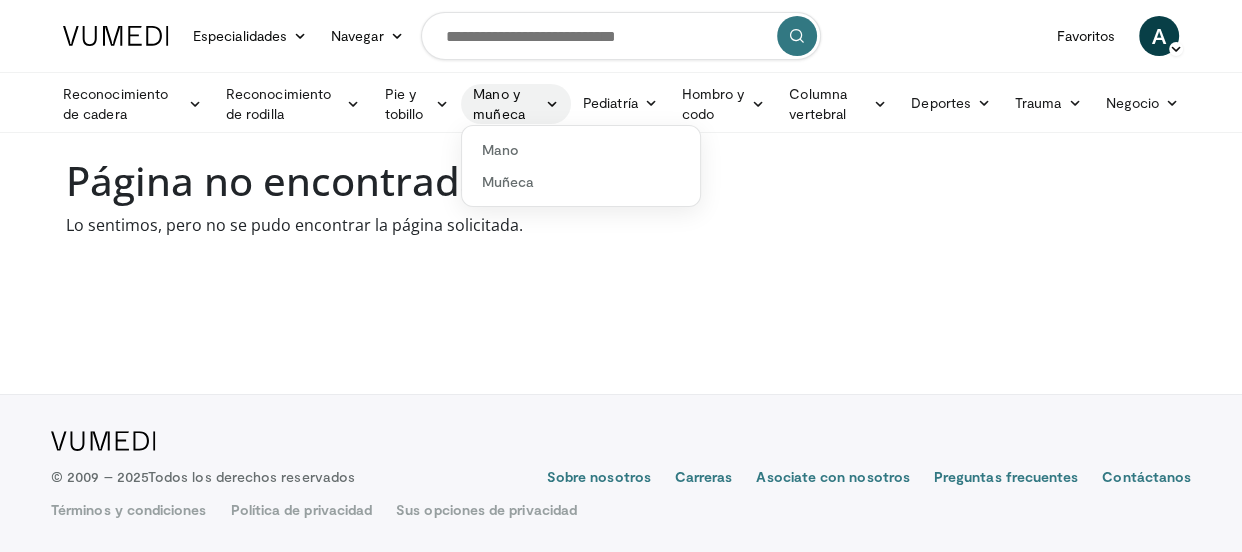 click on "Mano y muñeca" at bounding box center (506, 104) 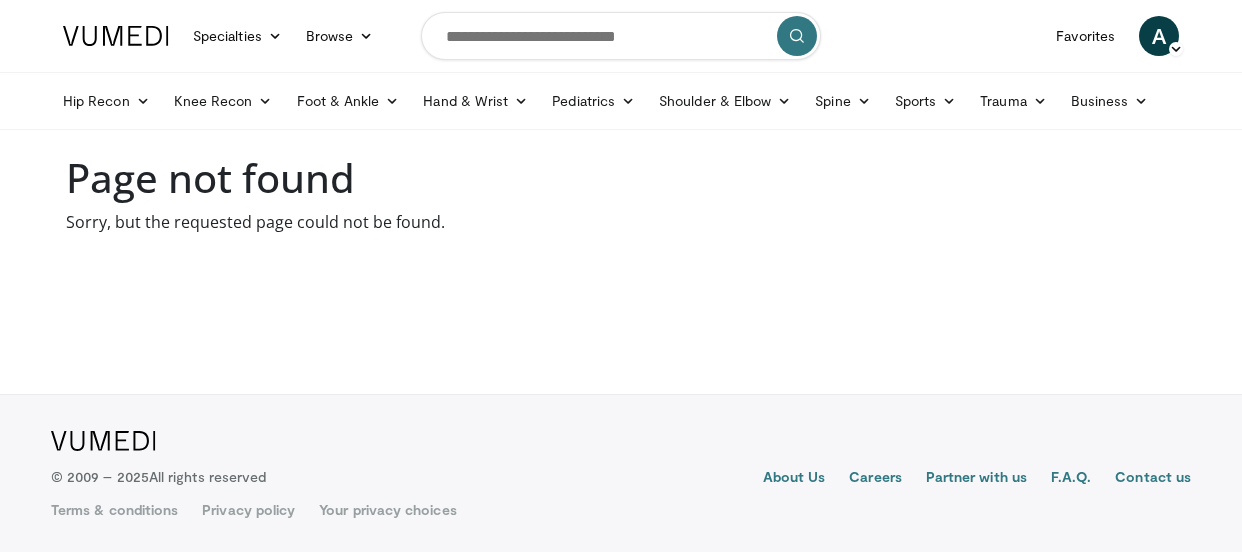scroll, scrollTop: 0, scrollLeft: 0, axis: both 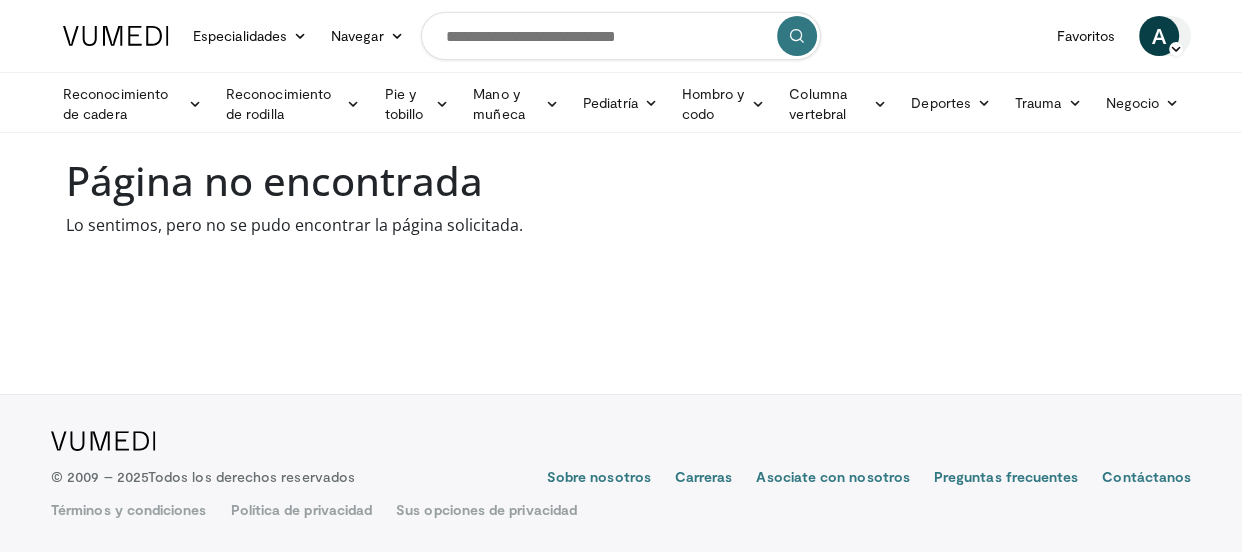 click on "A" at bounding box center [1159, 36] 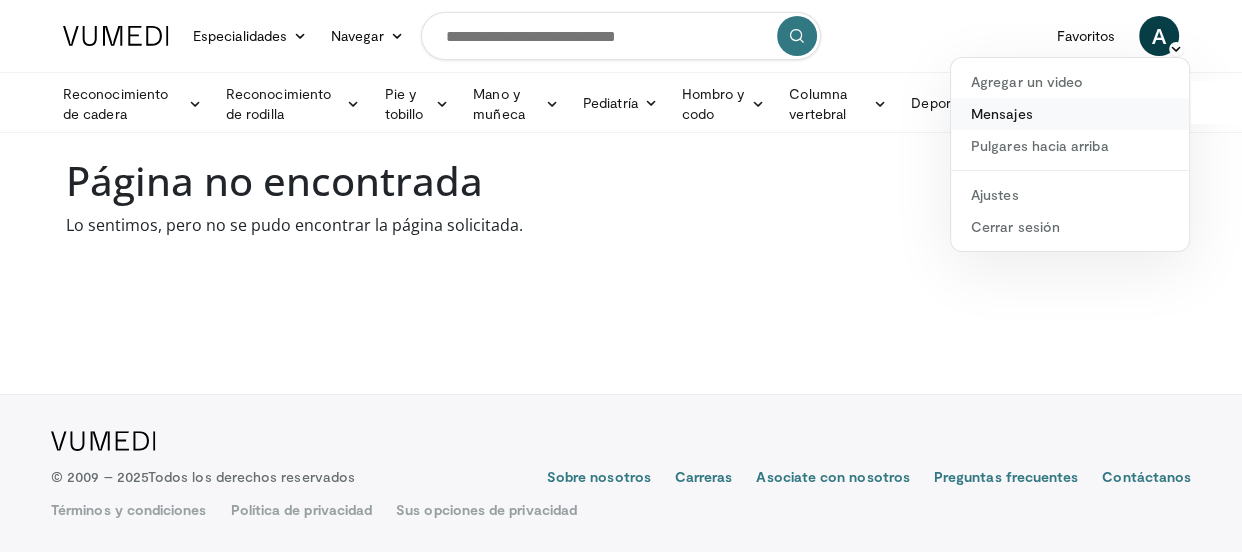 click on "Mensajes" at bounding box center (1002, 113) 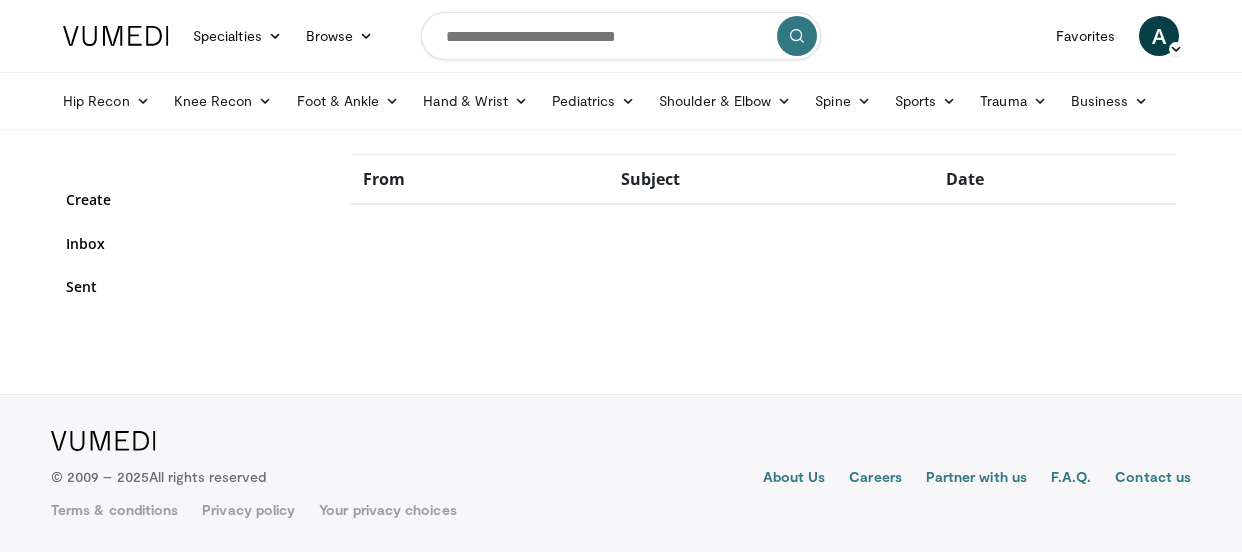 scroll, scrollTop: 0, scrollLeft: 0, axis: both 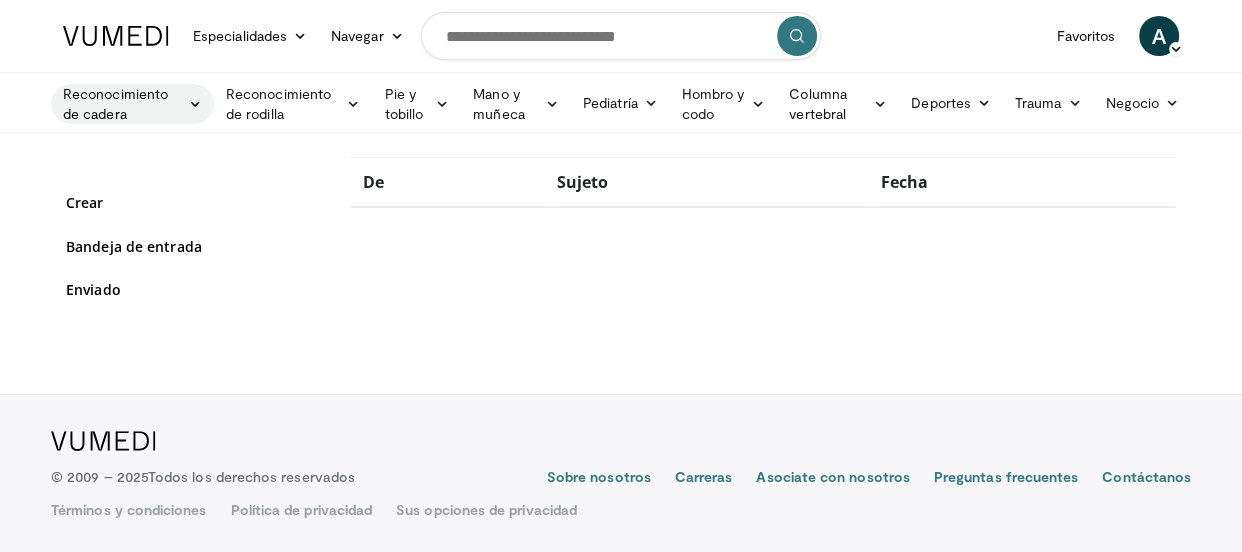 click on "Reconocimiento de cadera" at bounding box center (122, 104) 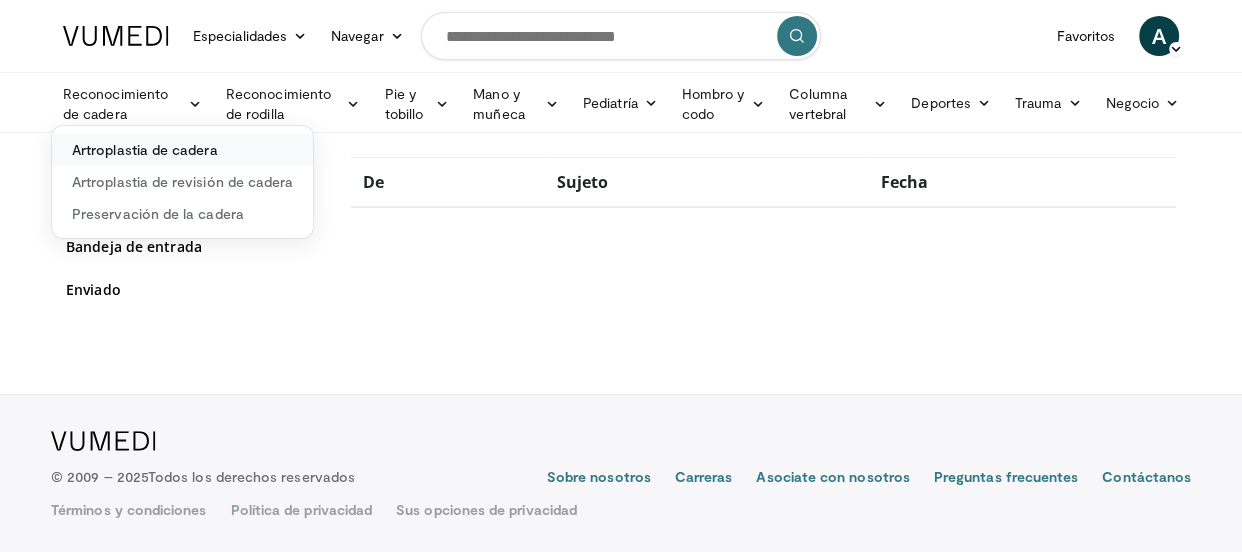 click on "Artroplastia de cadera" at bounding box center (145, 149) 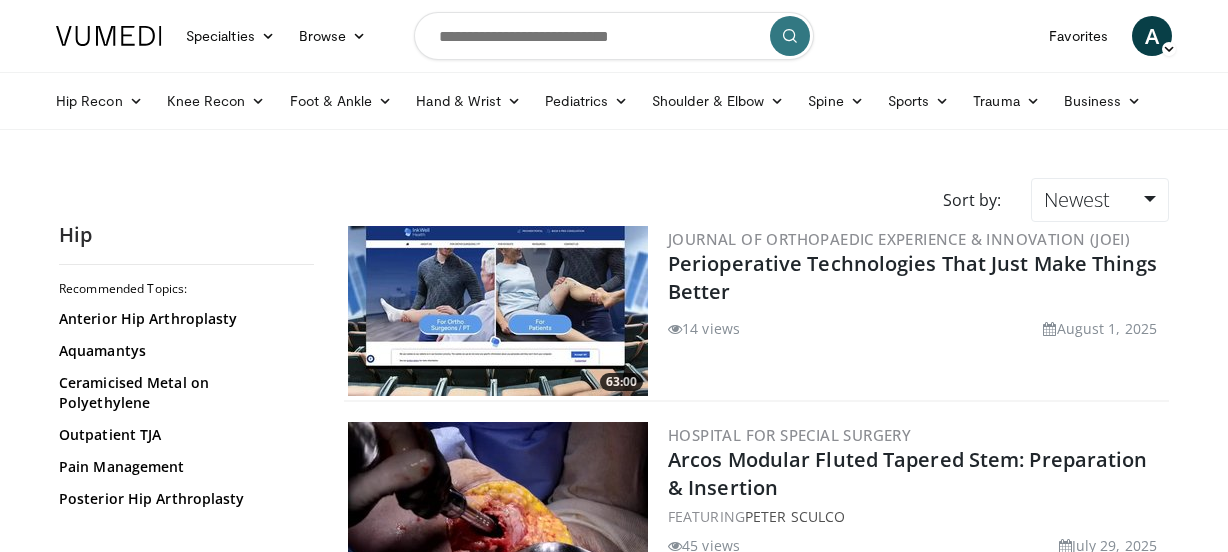 scroll, scrollTop: 0, scrollLeft: 0, axis: both 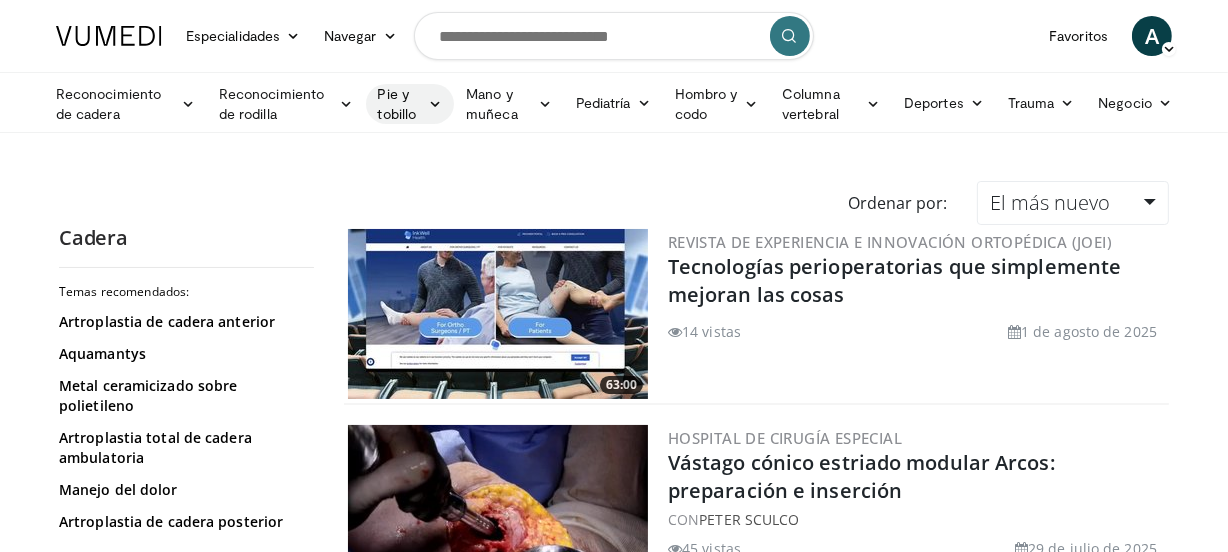 click on "Pie y tobillo" at bounding box center (410, 104) 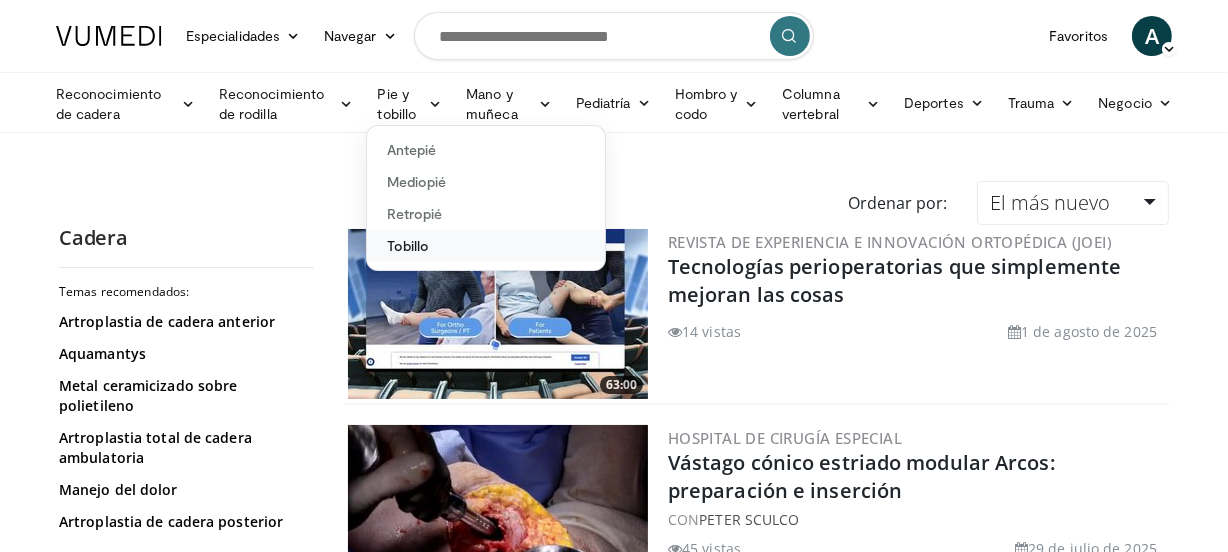 click on "Tobillo" at bounding box center [408, 245] 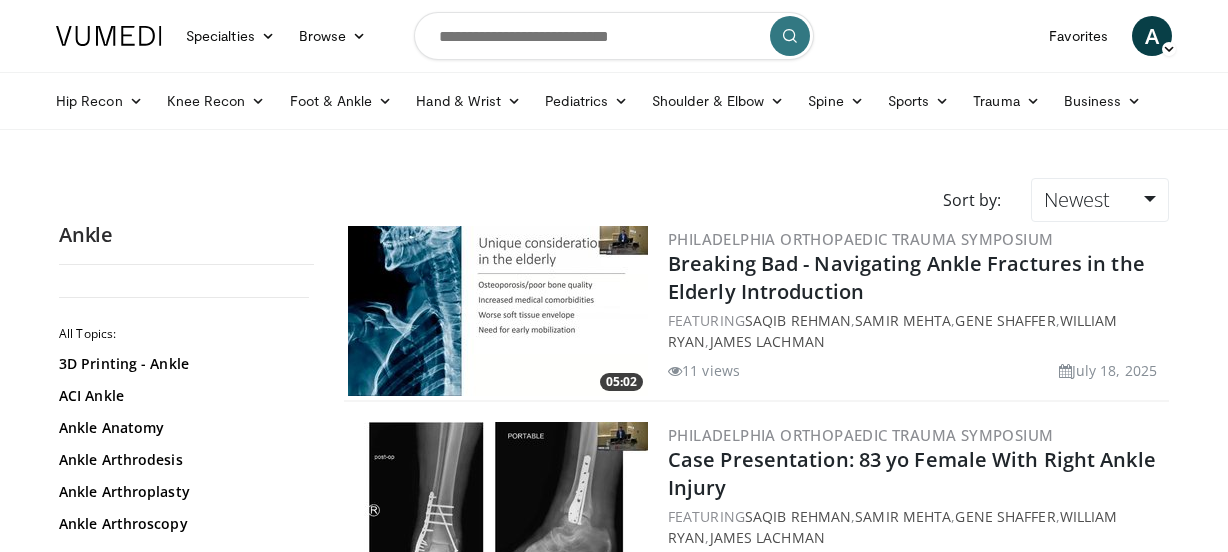 scroll, scrollTop: 0, scrollLeft: 0, axis: both 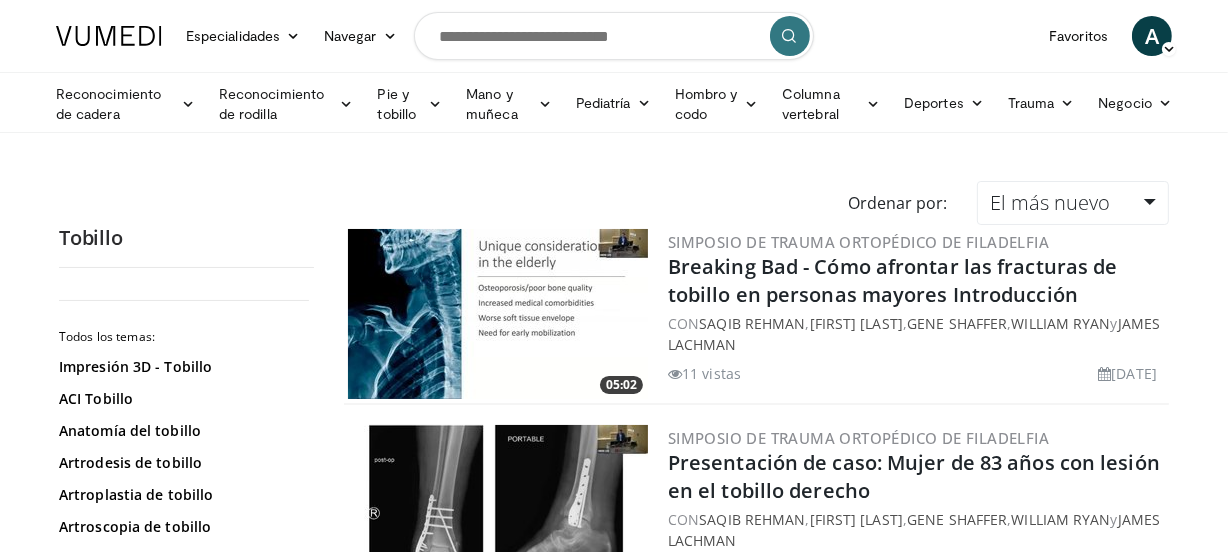 drag, startPoint x: 1223, startPoint y: 37, endPoint x: 1222, endPoint y: 129, distance: 92.00543 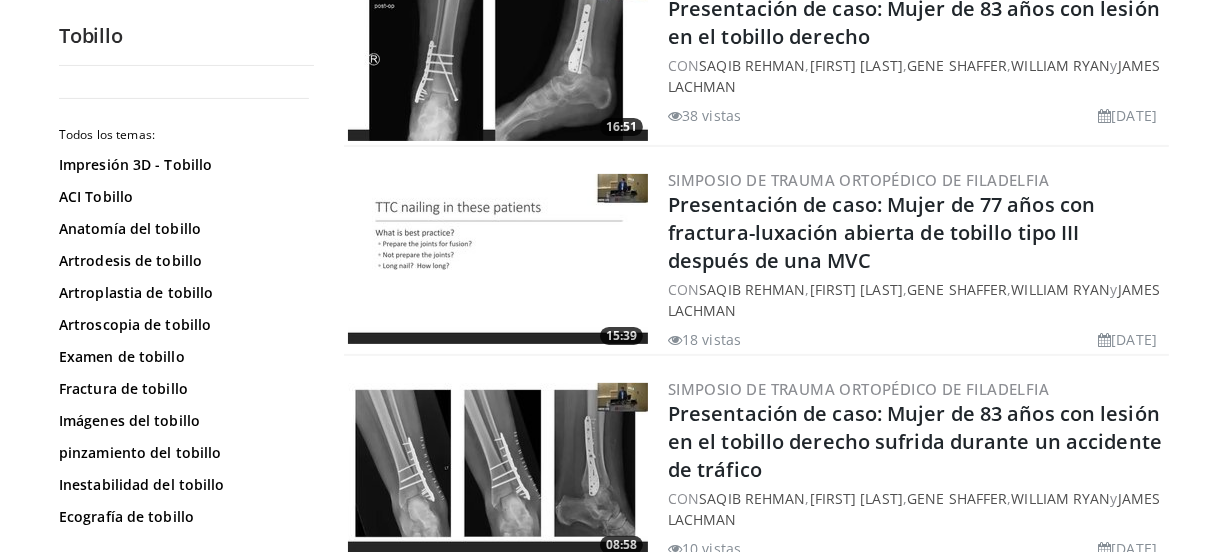 scroll, scrollTop: 558, scrollLeft: 0, axis: vertical 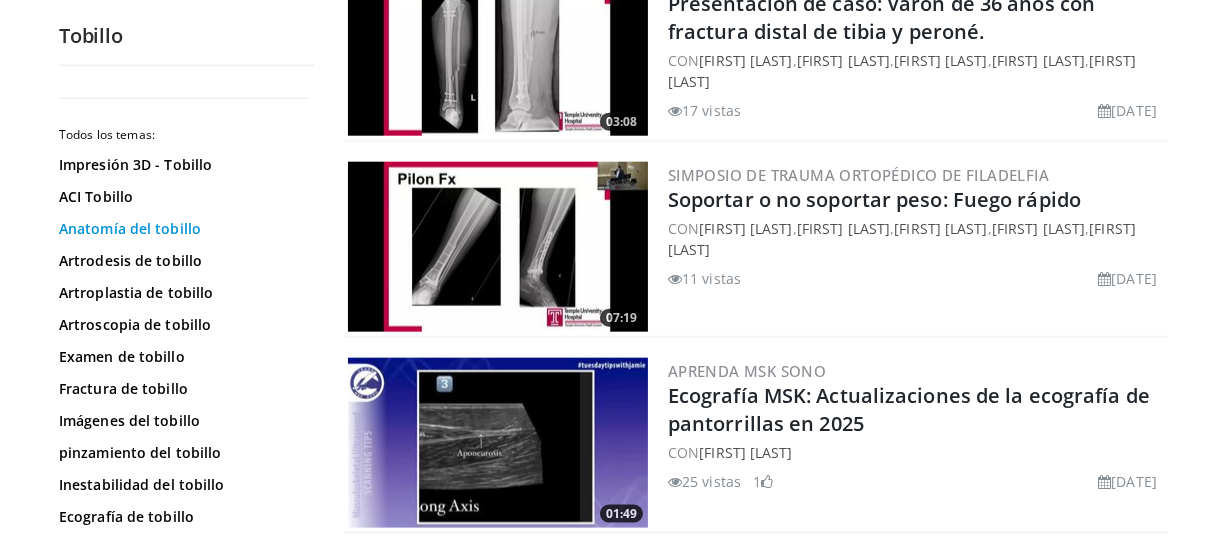 click on "Anatomía del tobillo" at bounding box center (130, 228) 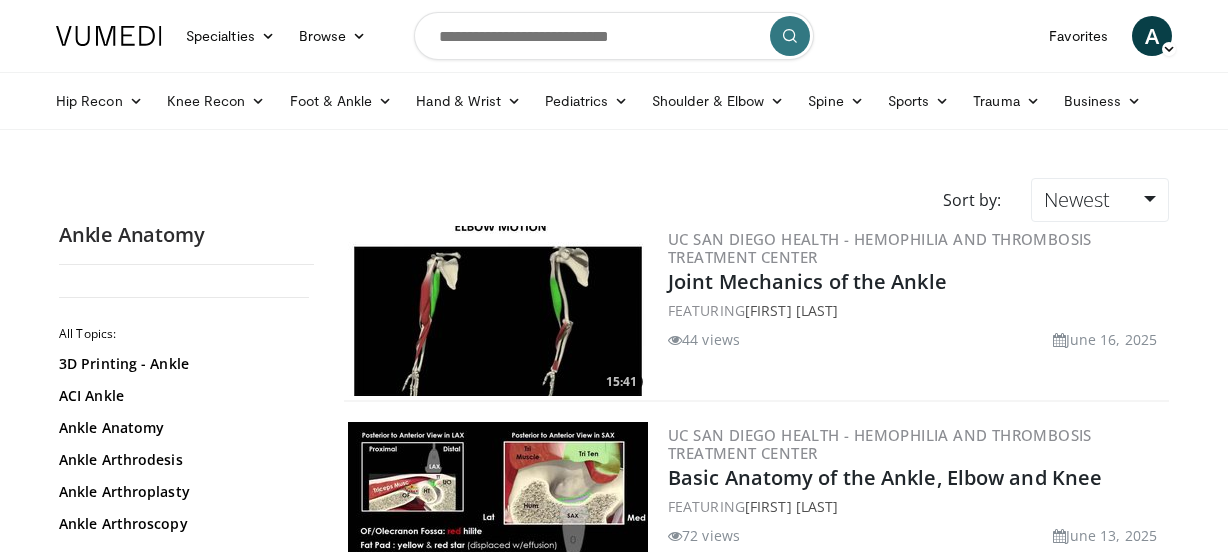 scroll, scrollTop: 0, scrollLeft: 0, axis: both 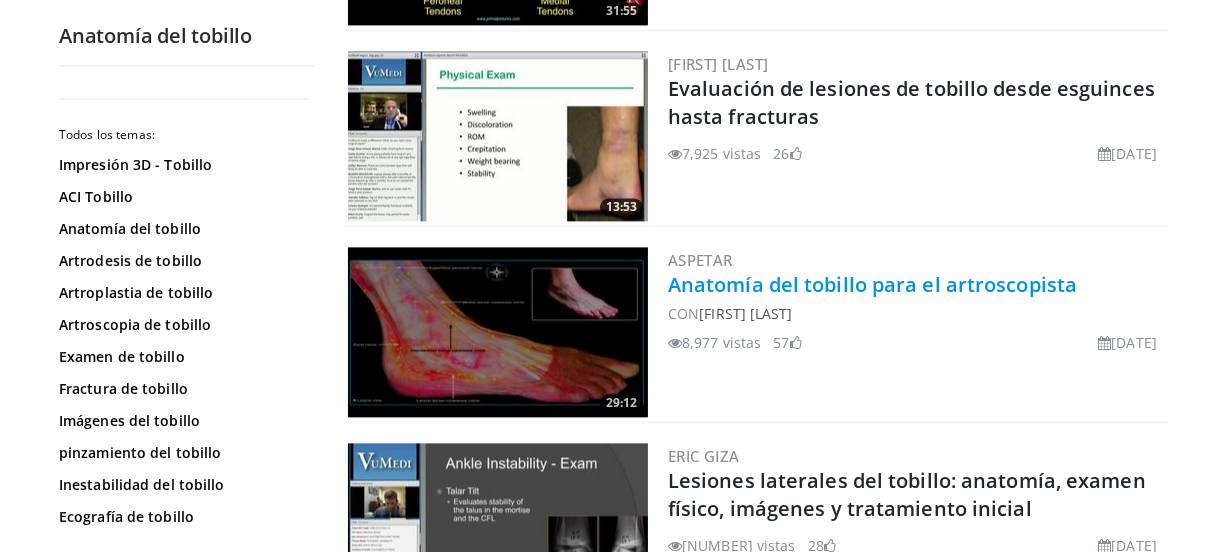 click on "Anatomía del tobillo para el artroscopista" at bounding box center [872, 284] 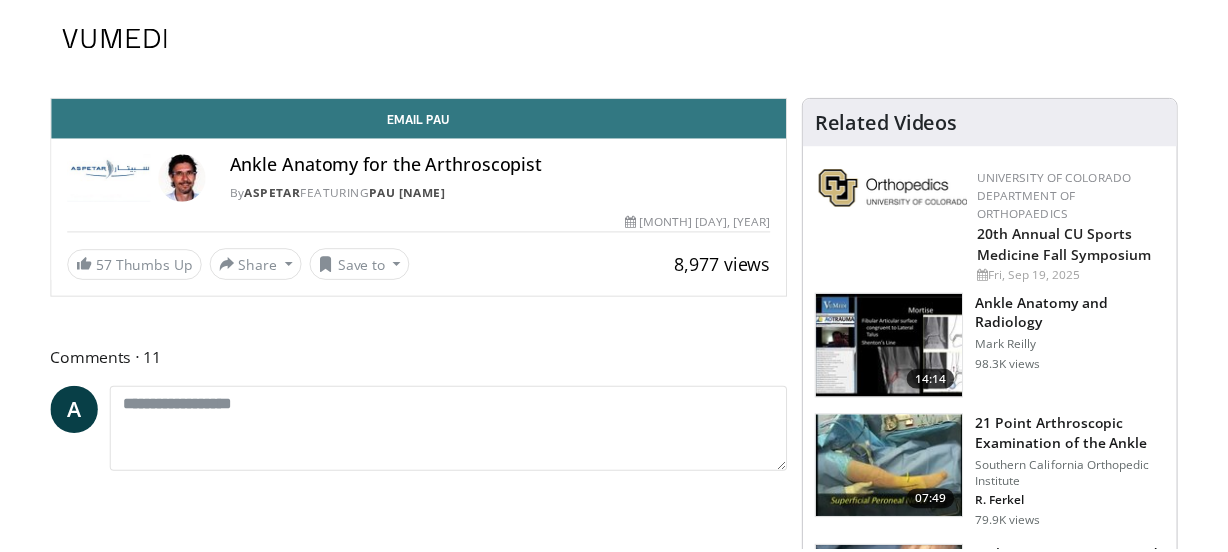 scroll, scrollTop: 0, scrollLeft: 0, axis: both 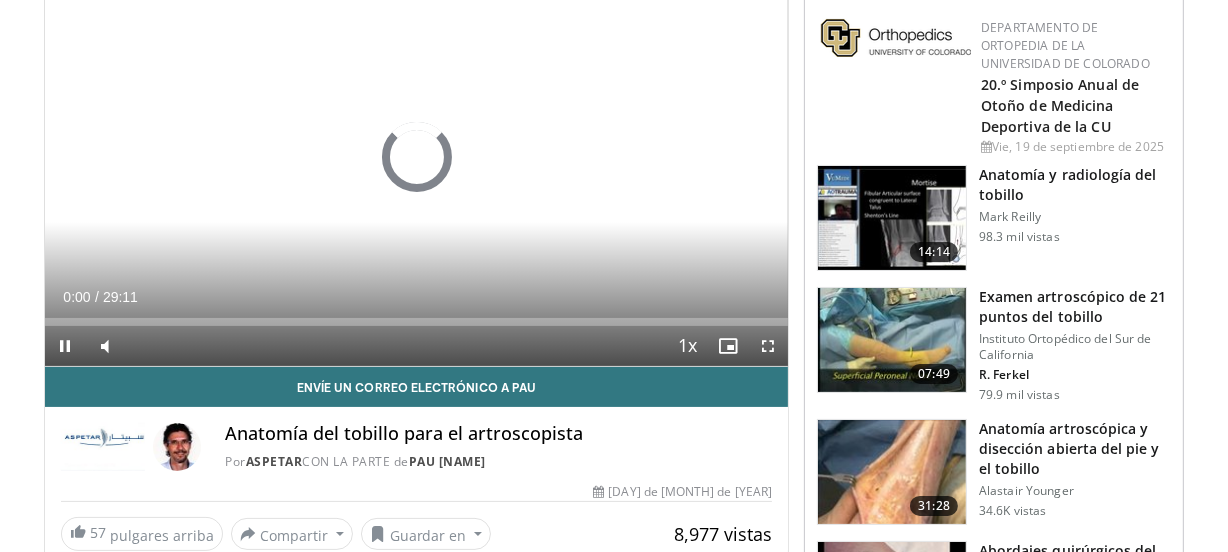 drag, startPoint x: 1232, startPoint y: 47, endPoint x: 1230, endPoint y: 80, distance: 33.06055 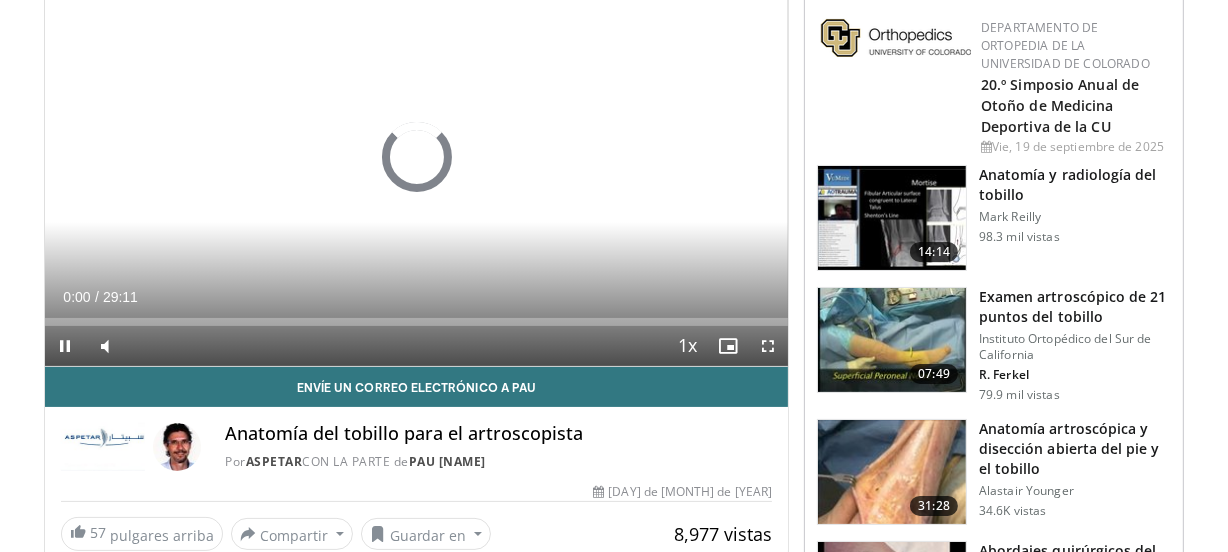 click on "Especialidades
Medicina de adultos y familia
Alergia, Asma, Inmunología
Anestesiología
Cardiología
Dental
Dermatología
Endocrinología
Gastroenterología y hepatología
Cirugía general
Hematología y Oncología
Enfermedad infecciosa
Nefrología
Neurología
Neurocirugía
Obstetricia y Ginecología
Oftalmología
Oral Maxilofacial
Ortopedía
Otorrinolaringología
Pediatría
Cirugía plástica
Podología
Psiquiatría
Neumología
Oncología radioterápica
Radiología
Reumatología Urología" at bounding box center [614, 66] 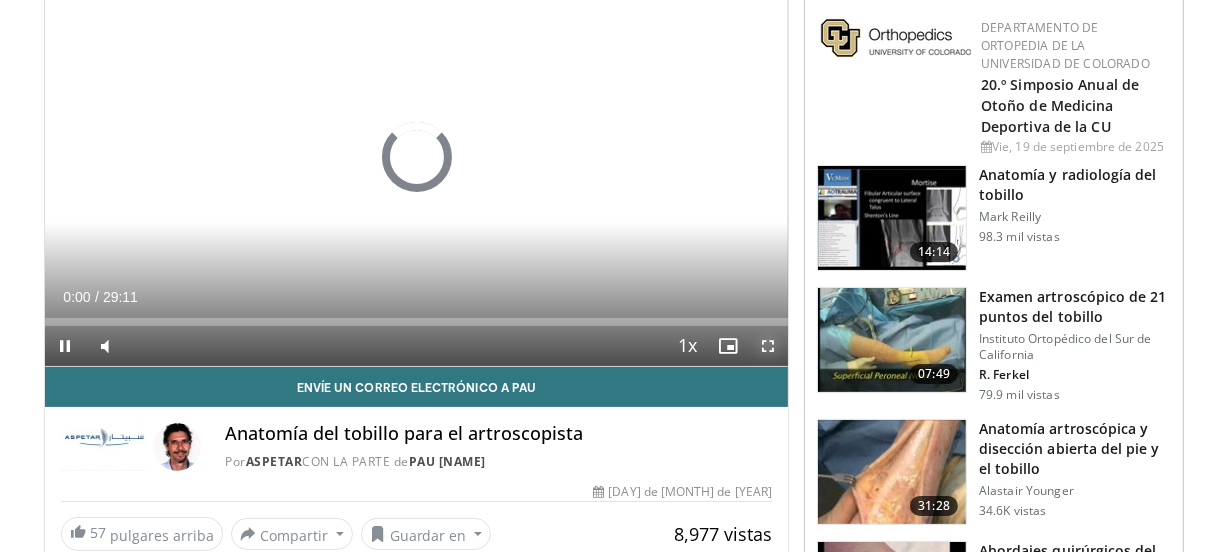 click at bounding box center (768, 346) 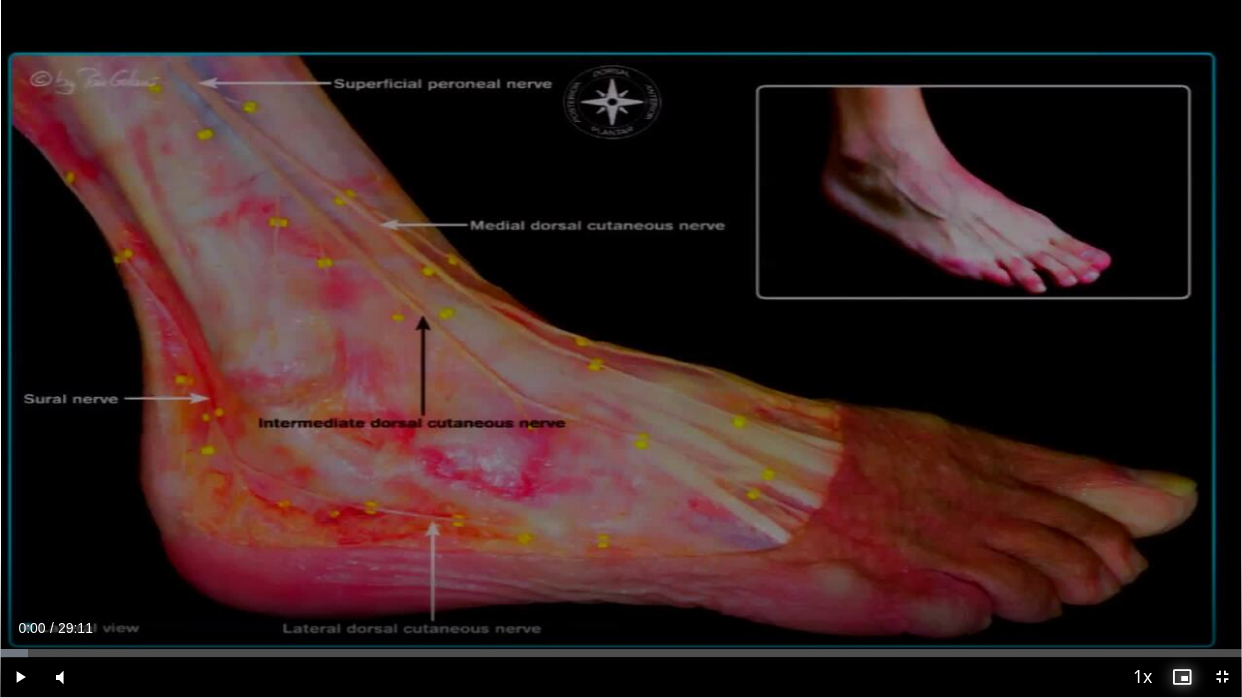 click at bounding box center (1182, 677) 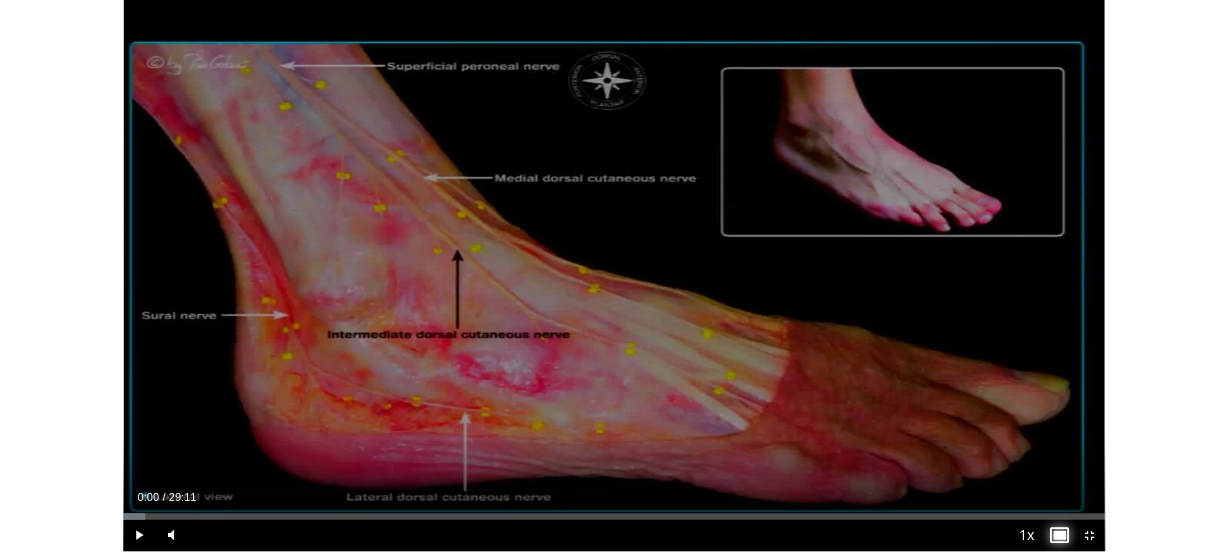 scroll, scrollTop: 628, scrollLeft: 0, axis: vertical 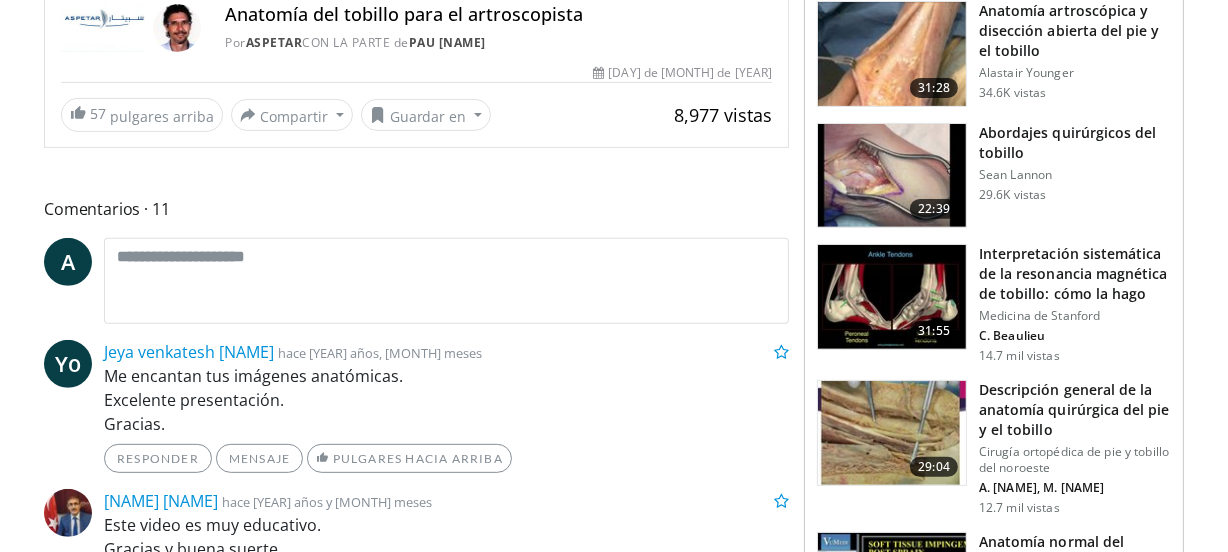 click on "Medicina de Stanford" at bounding box center [1039, 315] 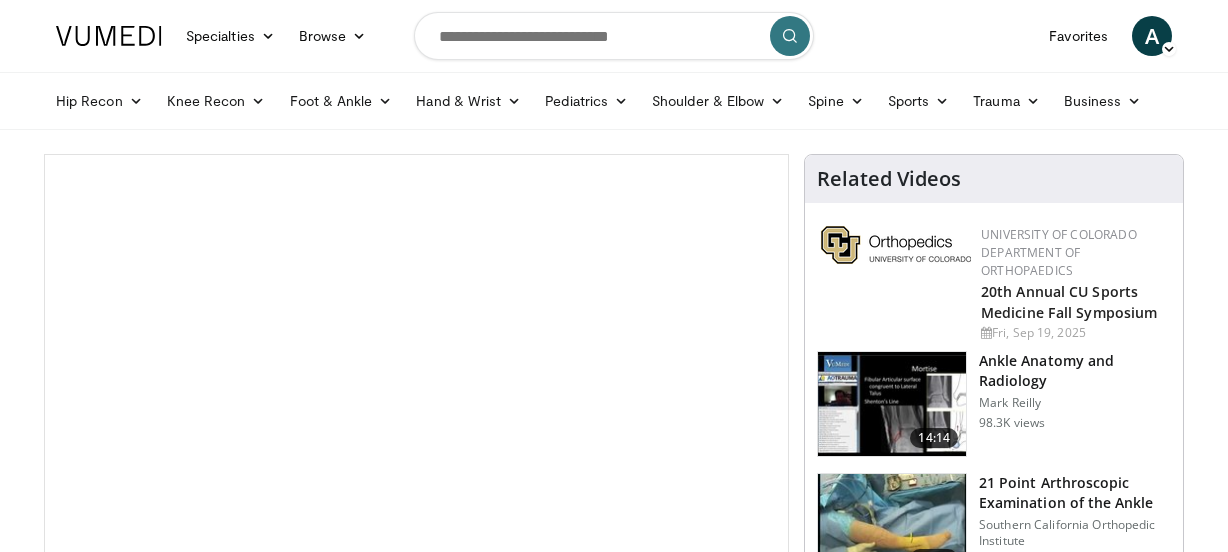 scroll, scrollTop: 0, scrollLeft: 0, axis: both 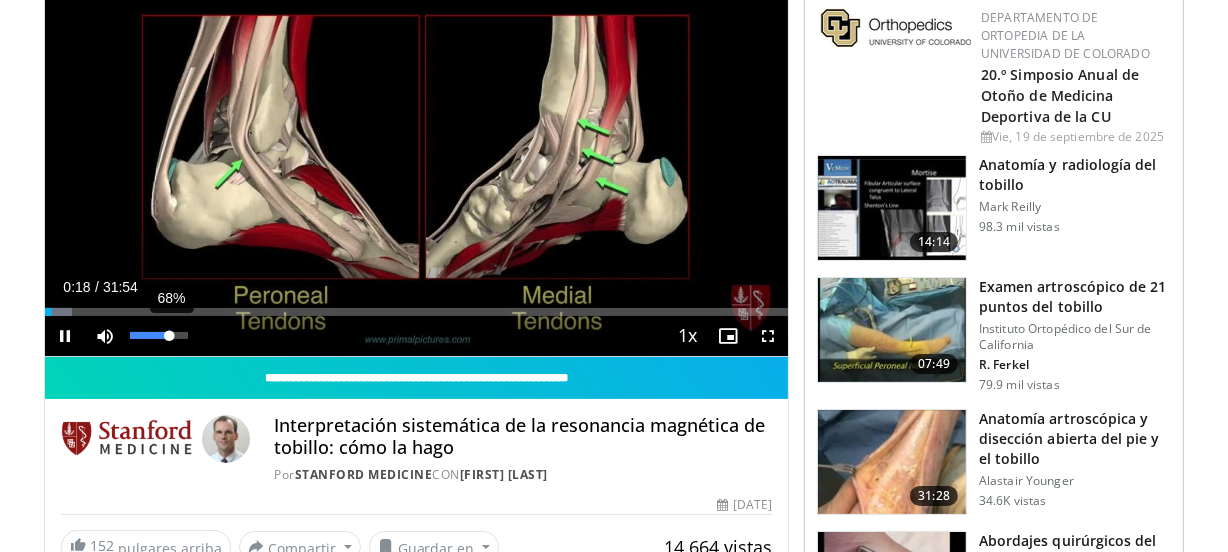 click on "68%" at bounding box center (158, 335) 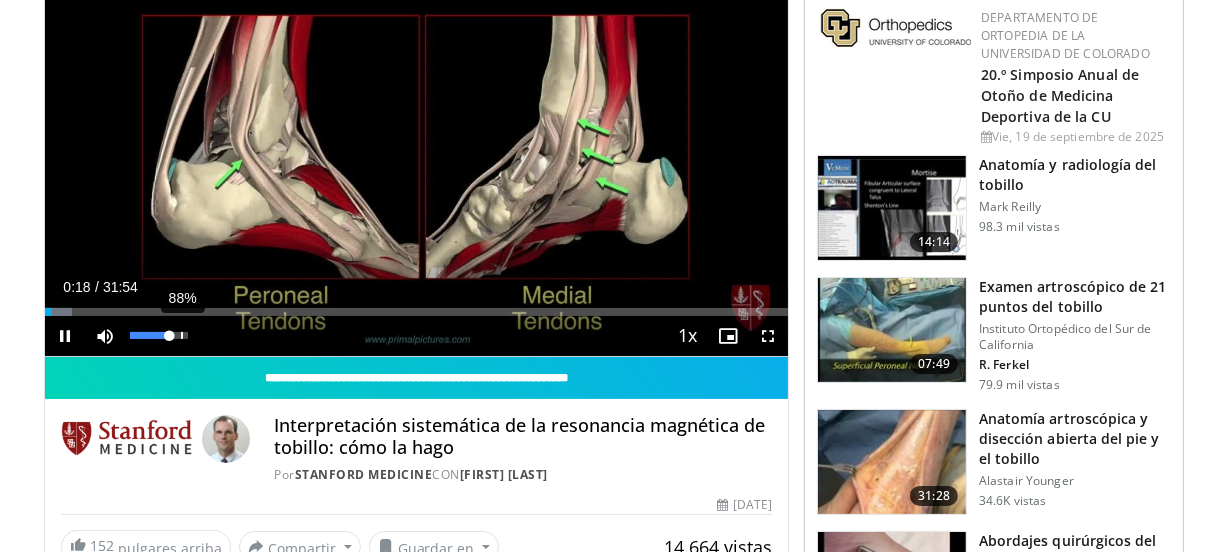 click on "88%" at bounding box center (158, 335) 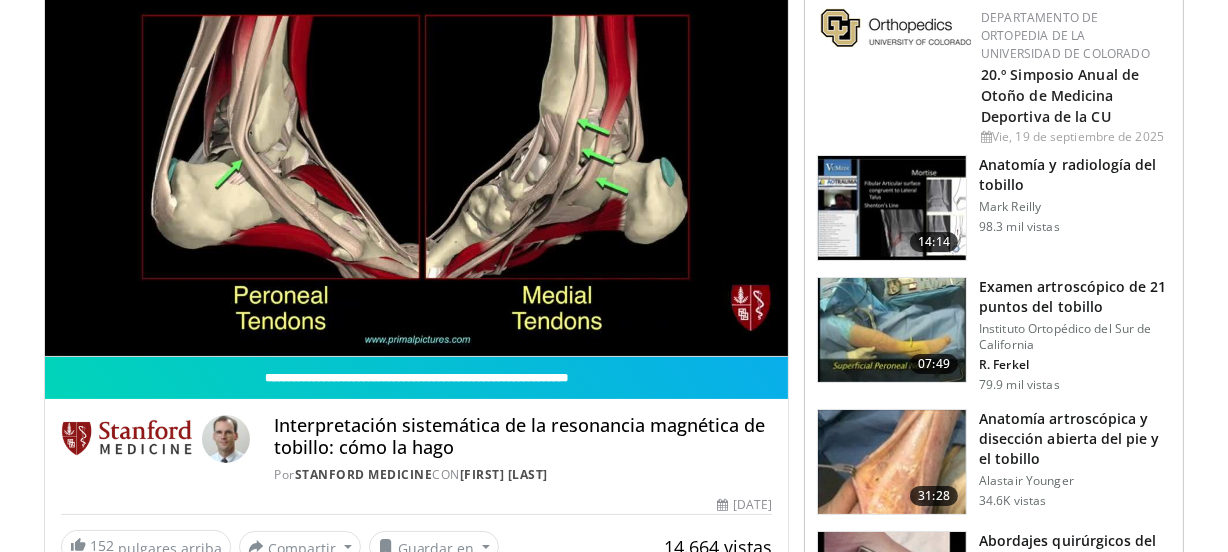 click on "**********" at bounding box center [416, 147] 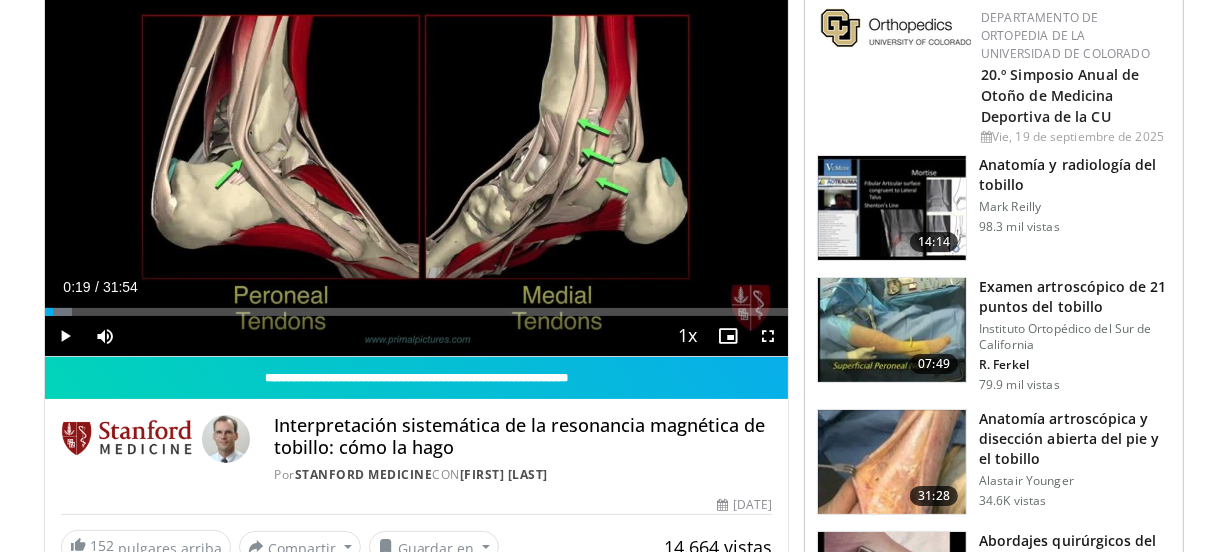 click on "**********" at bounding box center (424, 1370) 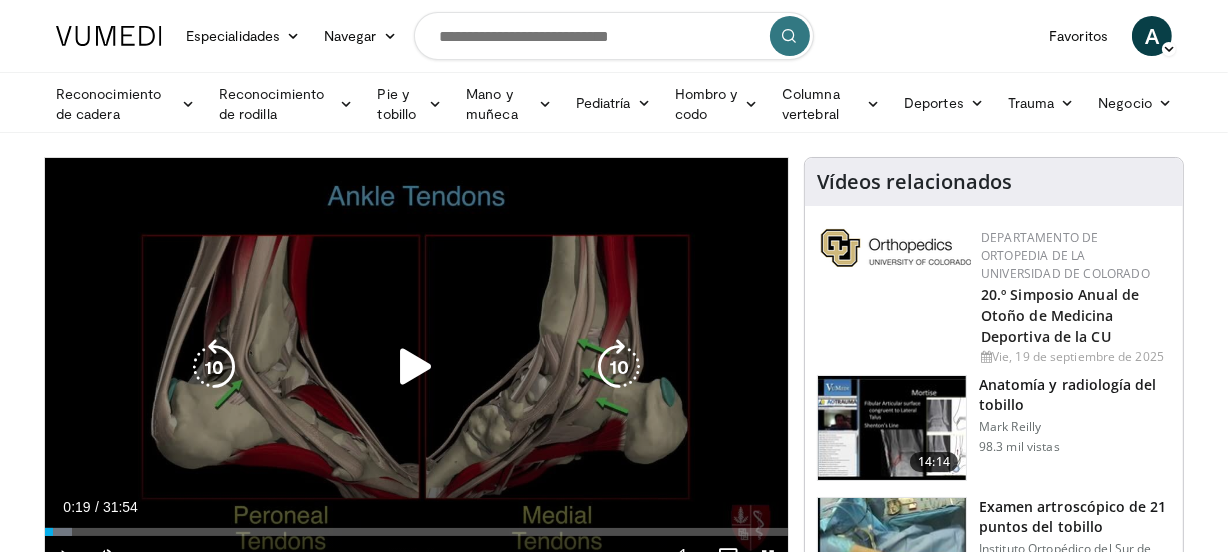 scroll, scrollTop: 0, scrollLeft: 0, axis: both 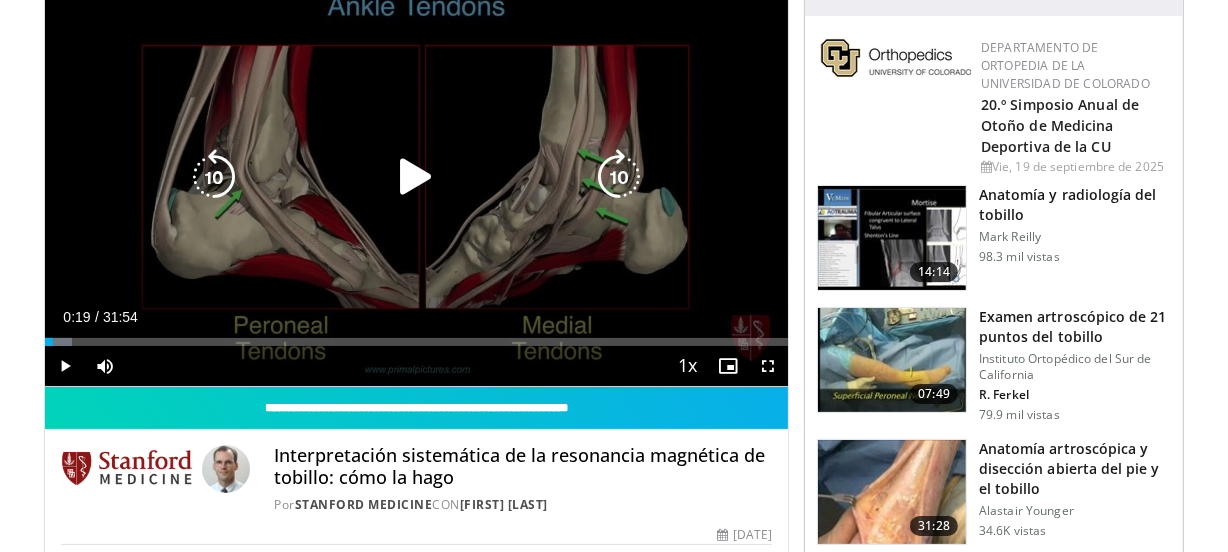 drag, startPoint x: 692, startPoint y: 138, endPoint x: 410, endPoint y: 181, distance: 285.25952 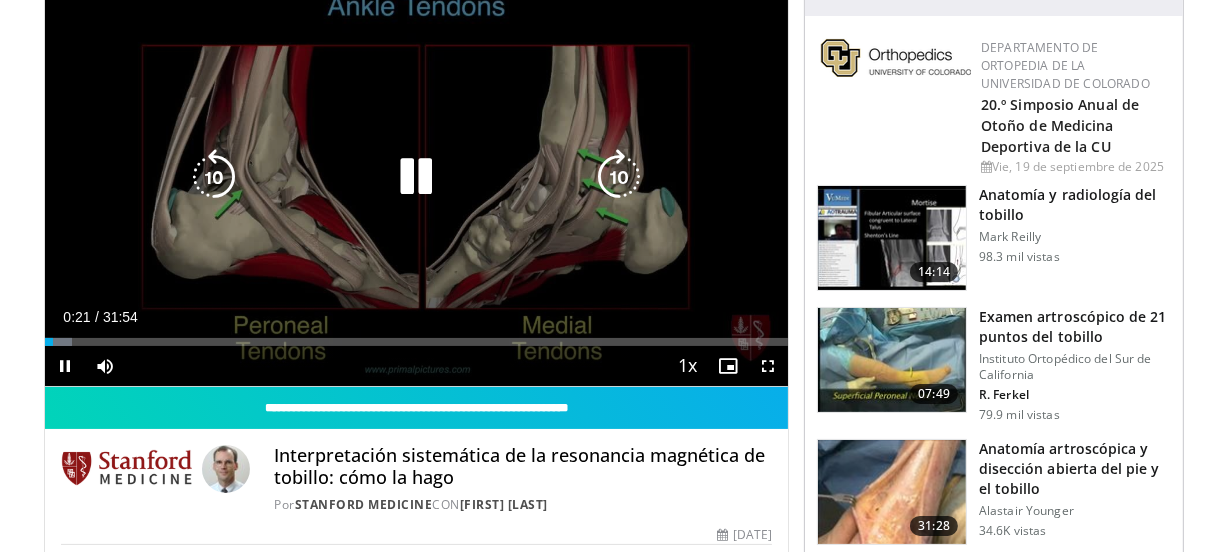 click at bounding box center [416, 177] 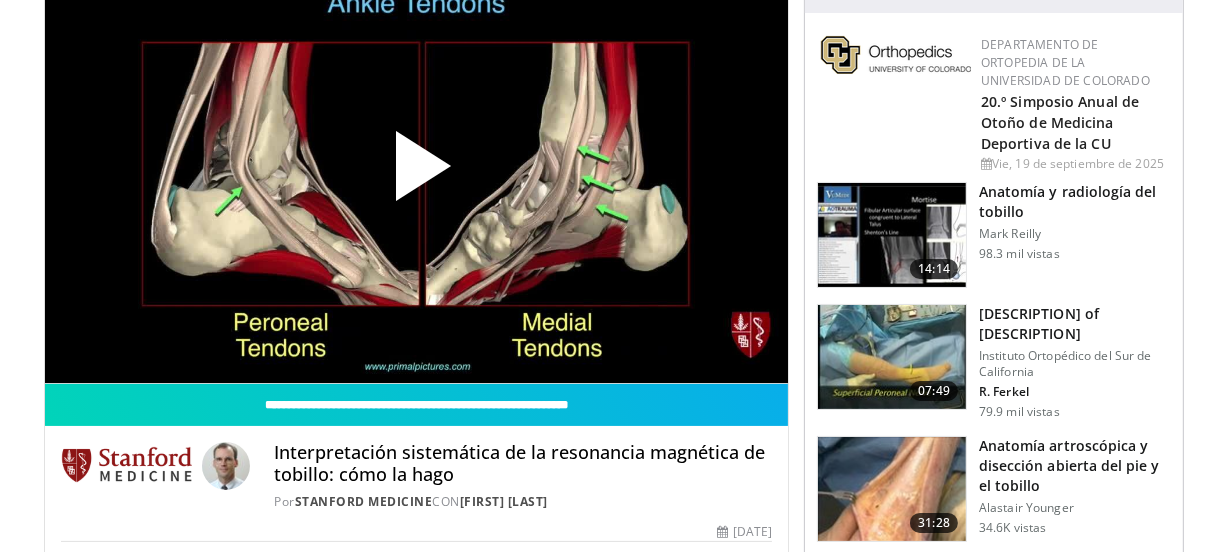 scroll, scrollTop: 250, scrollLeft: 0, axis: vertical 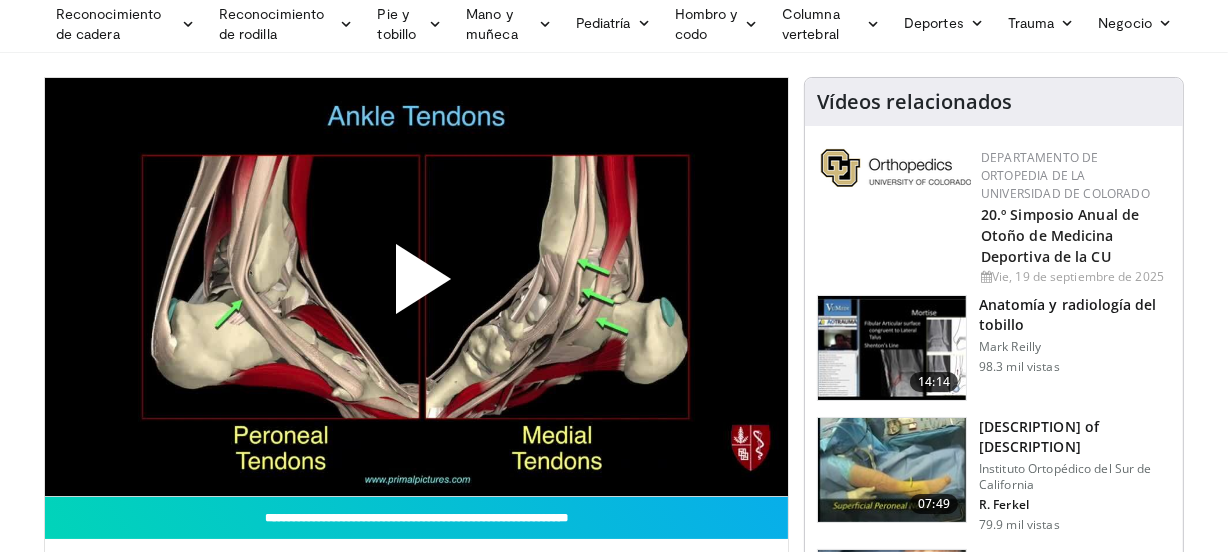 click at bounding box center (417, 287) 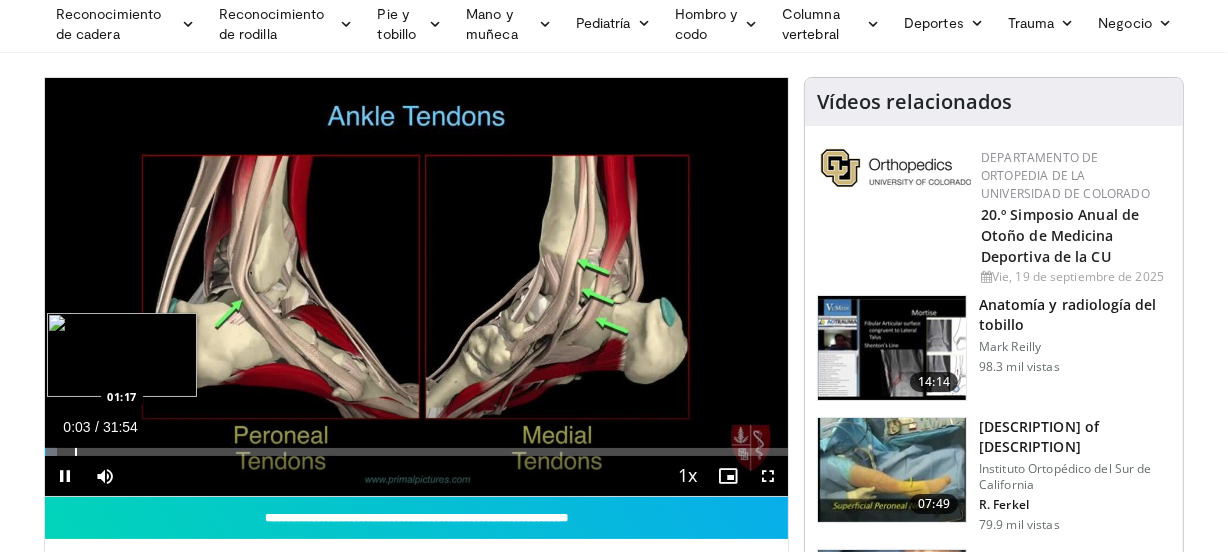 click on "Loaded :  1.57% 00:03 01:17" at bounding box center [416, 446] 